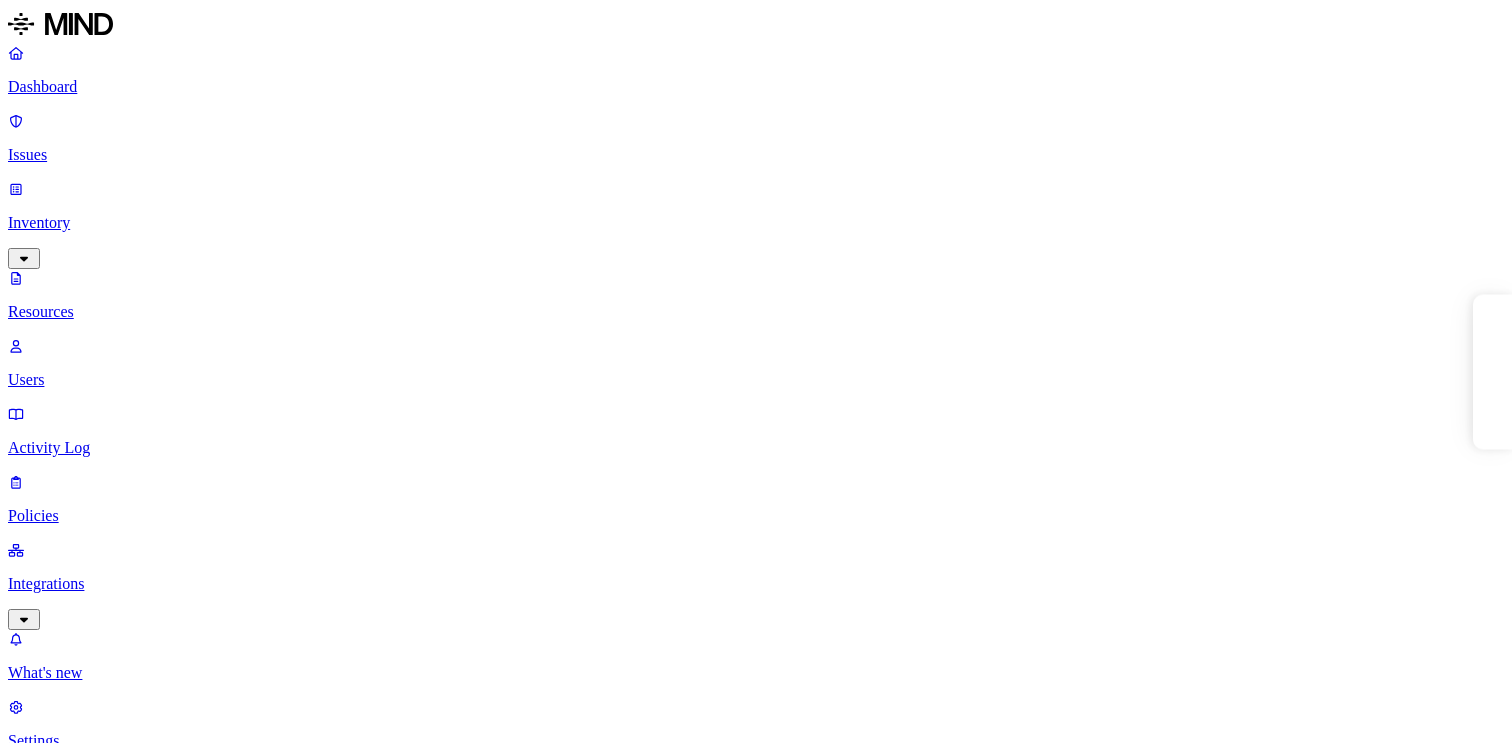scroll, scrollTop: 0, scrollLeft: 0, axis: both 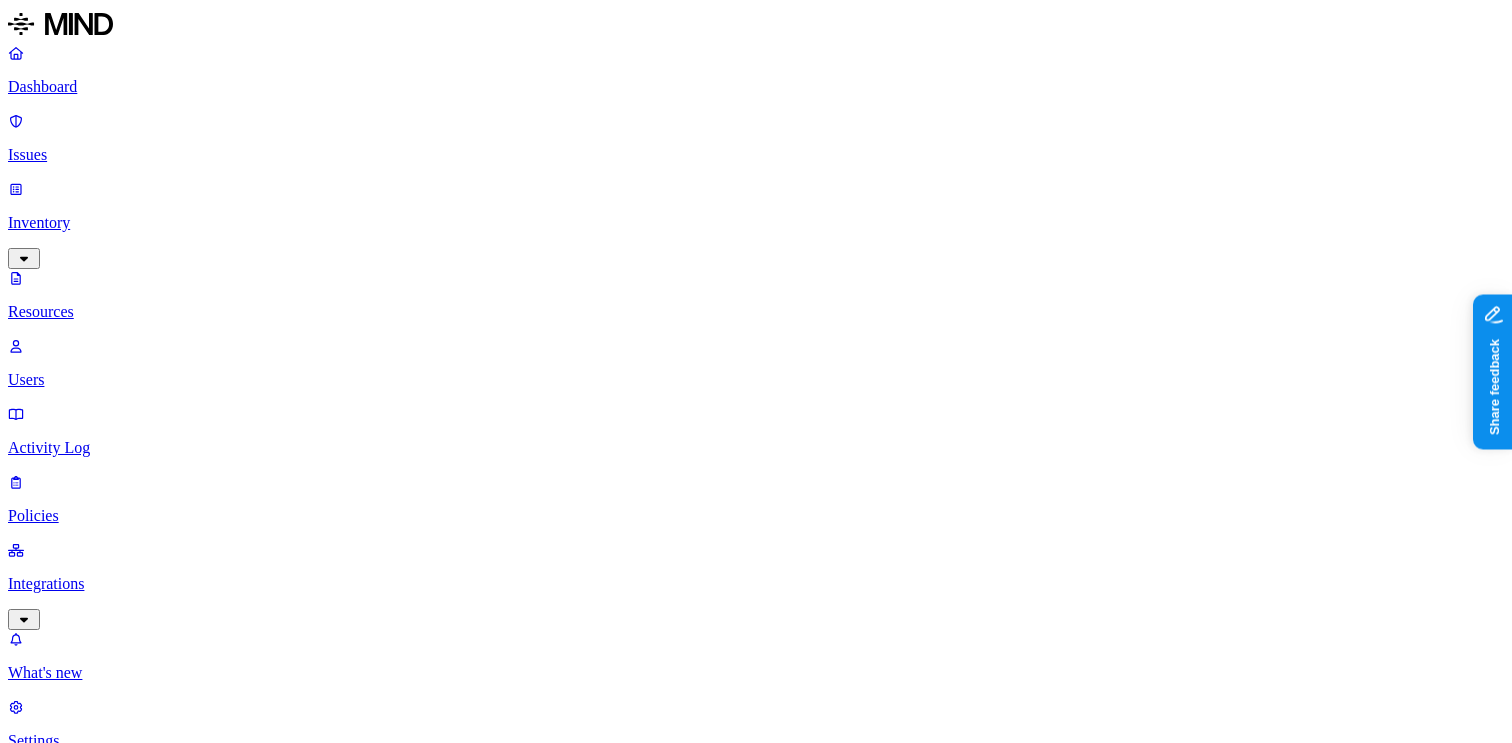 click on "Policies" at bounding box center [756, 499] 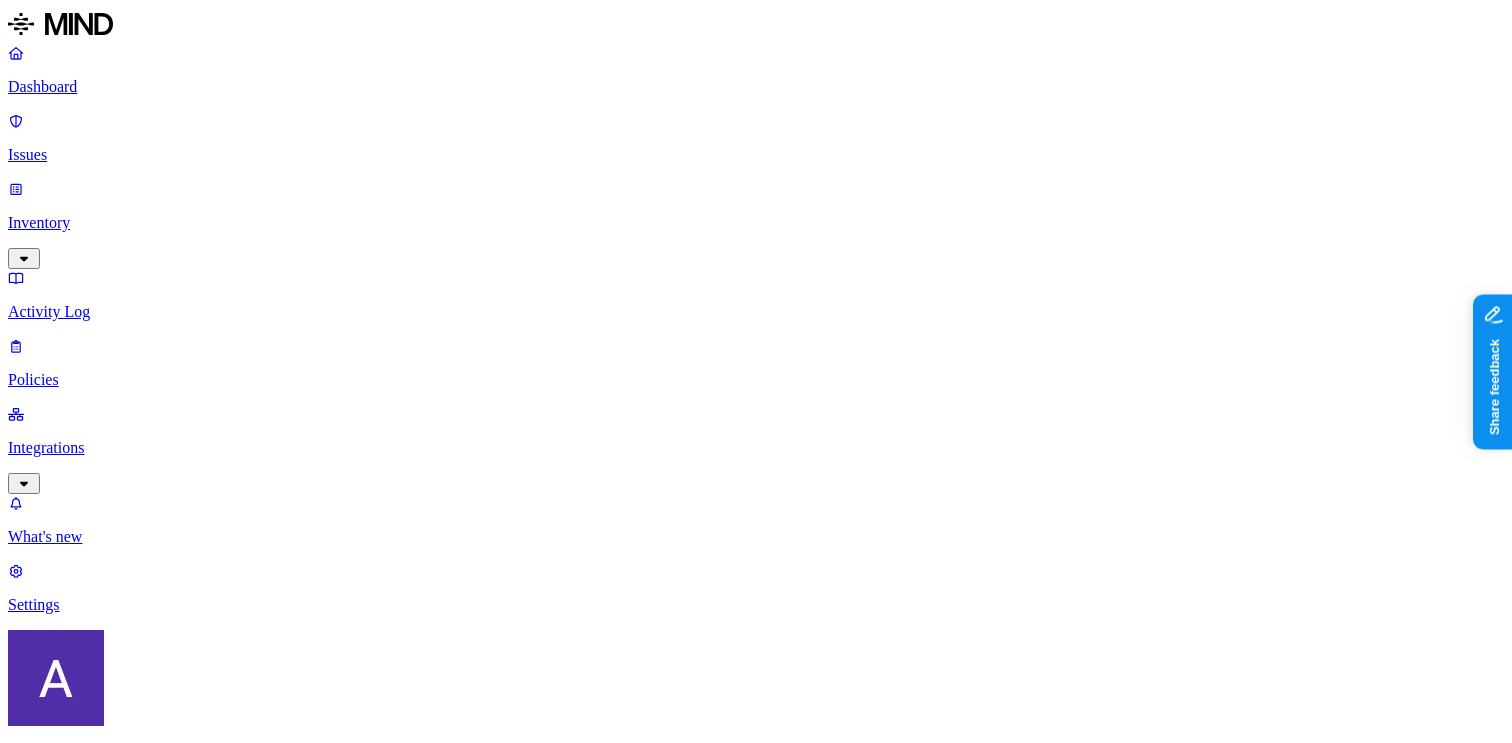 click on "Create Policy" at bounding box center (63, 912) 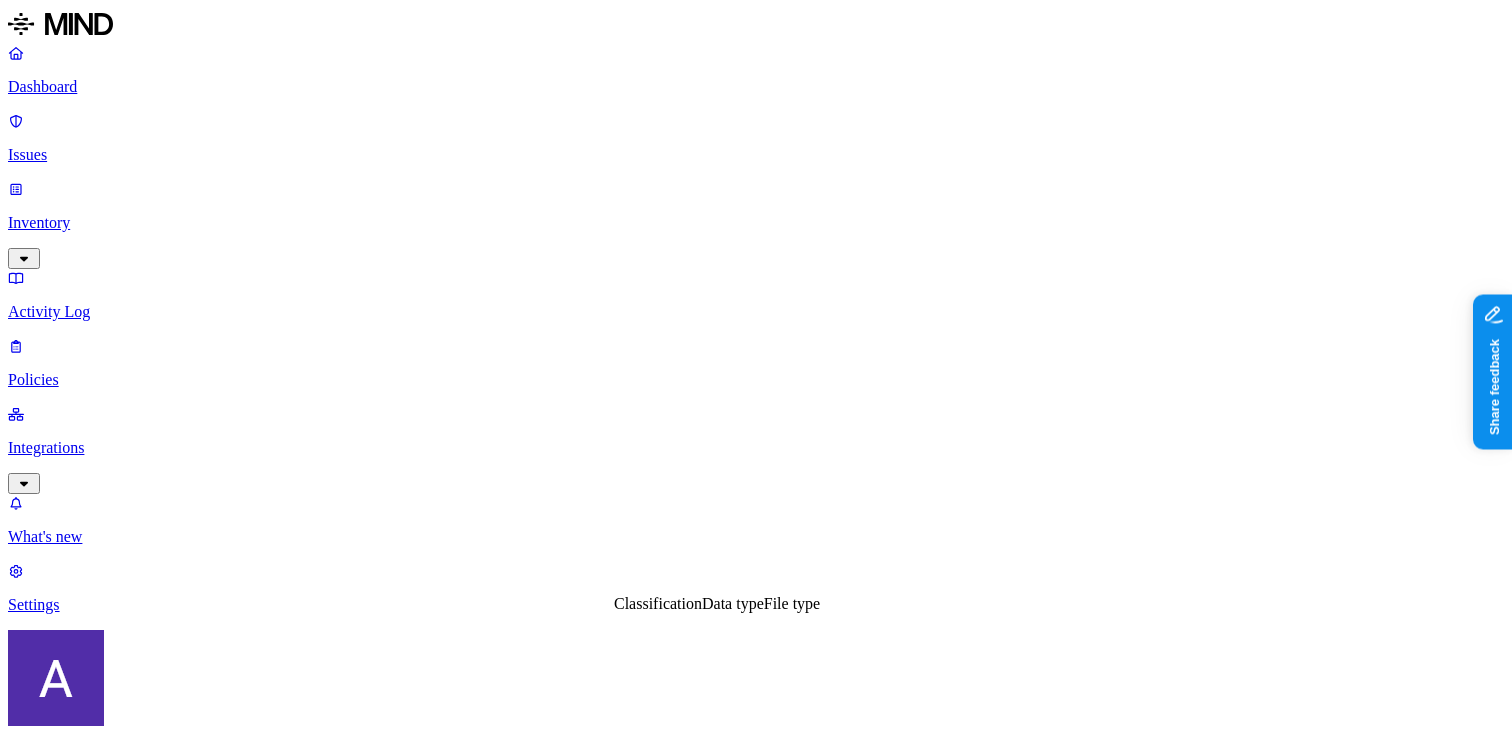 click on "Data type" at bounding box center (733, 603) 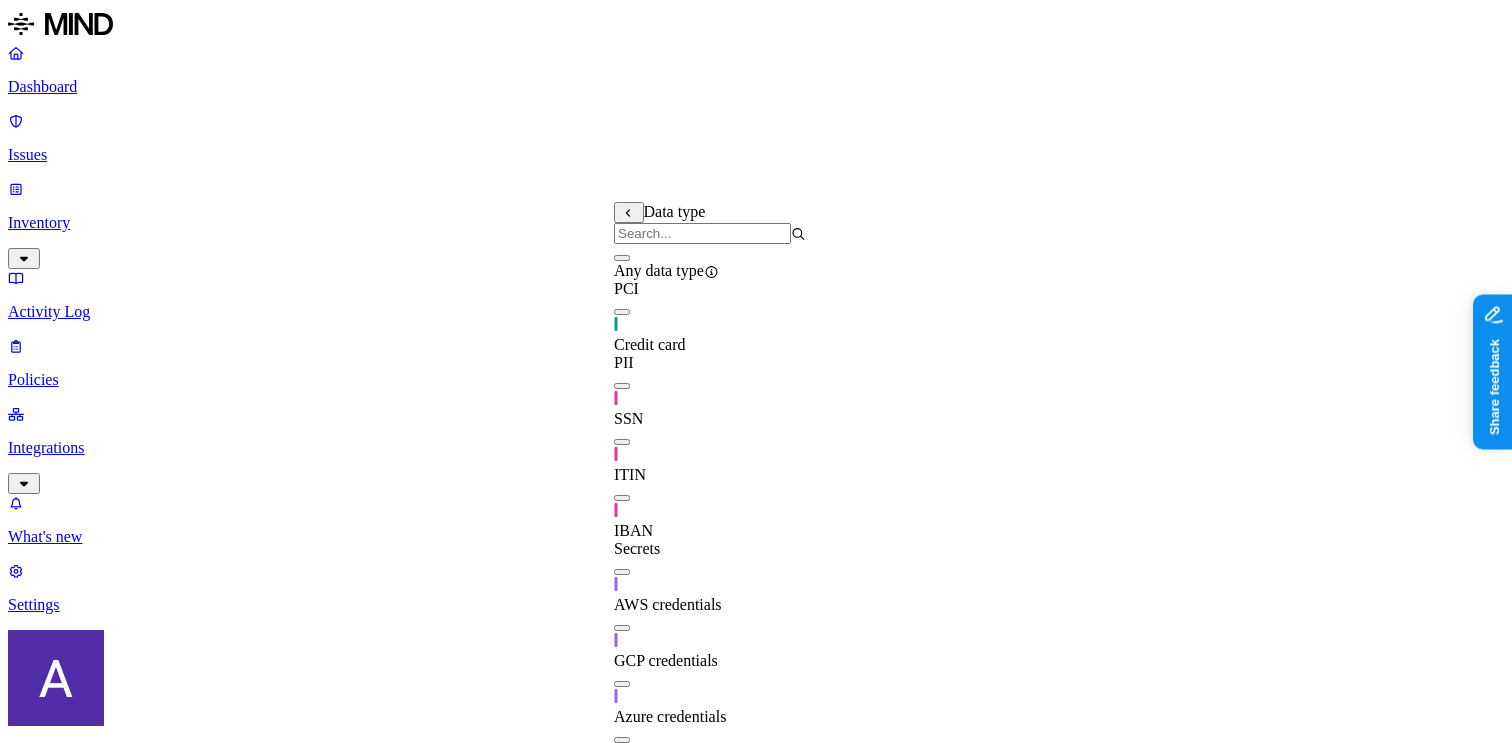 click on "ITIN" at bounding box center [710, 456] 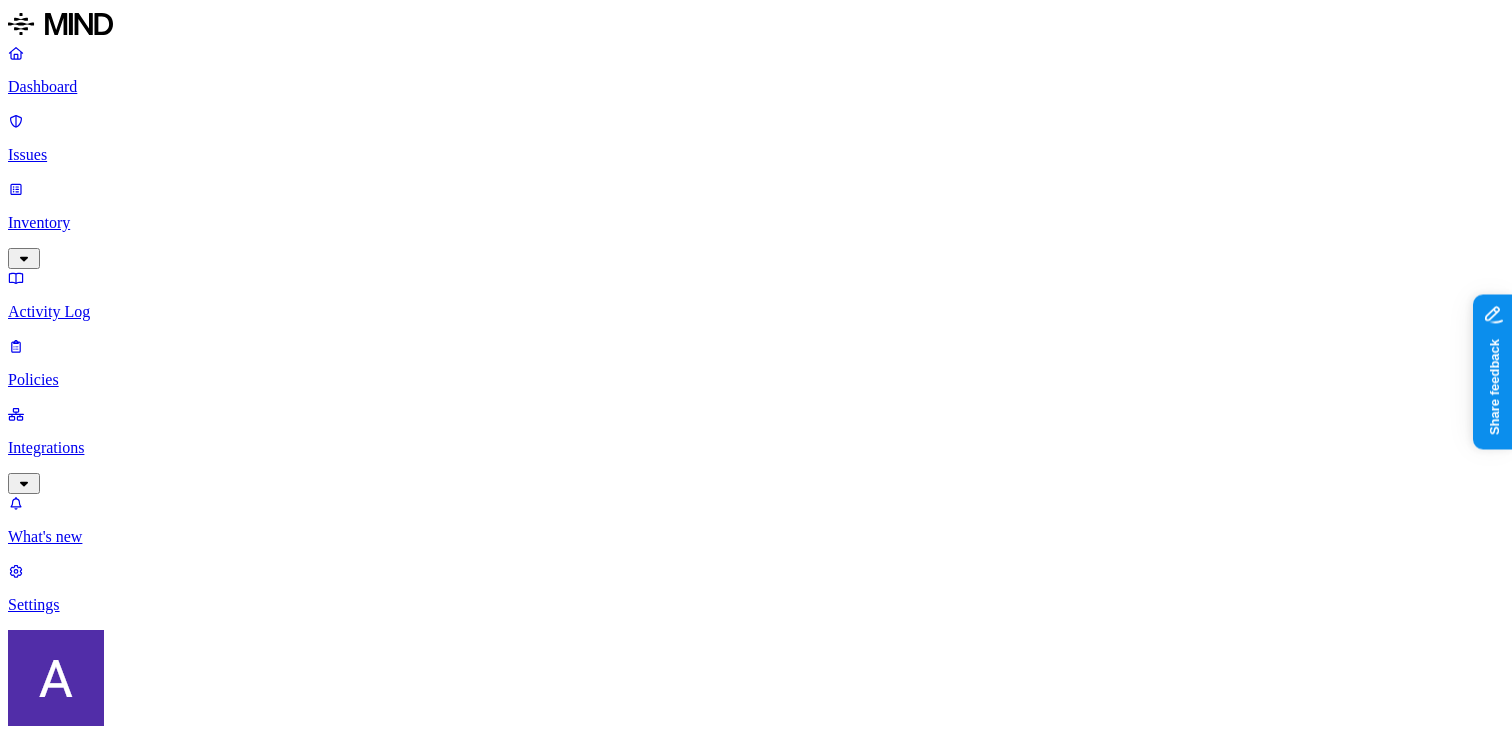 click on "DATA WHERE Data type is ITIN UPLOAD Anywhere BY USER Anyone" at bounding box center [756, 1571] 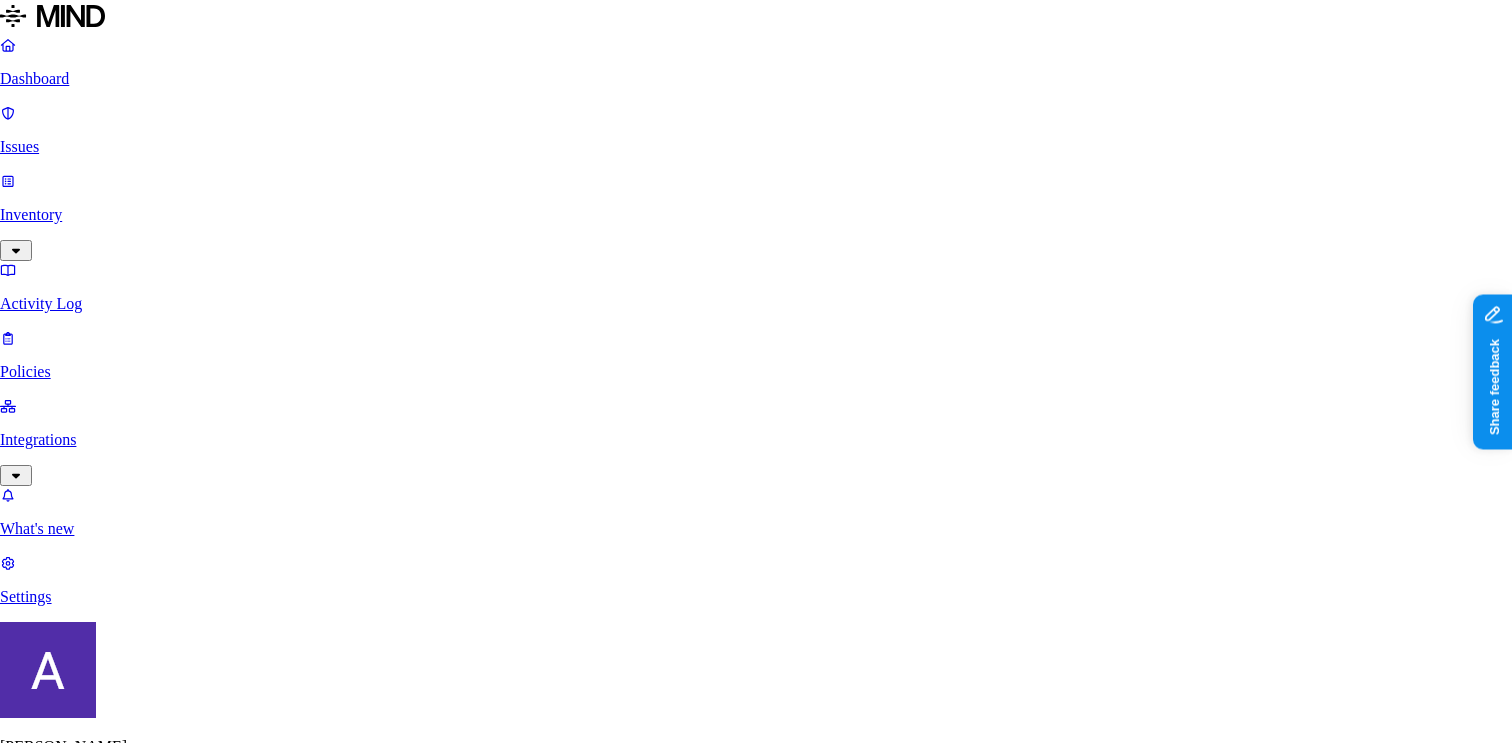 click on "Cancel" at bounding box center [29, 2341] 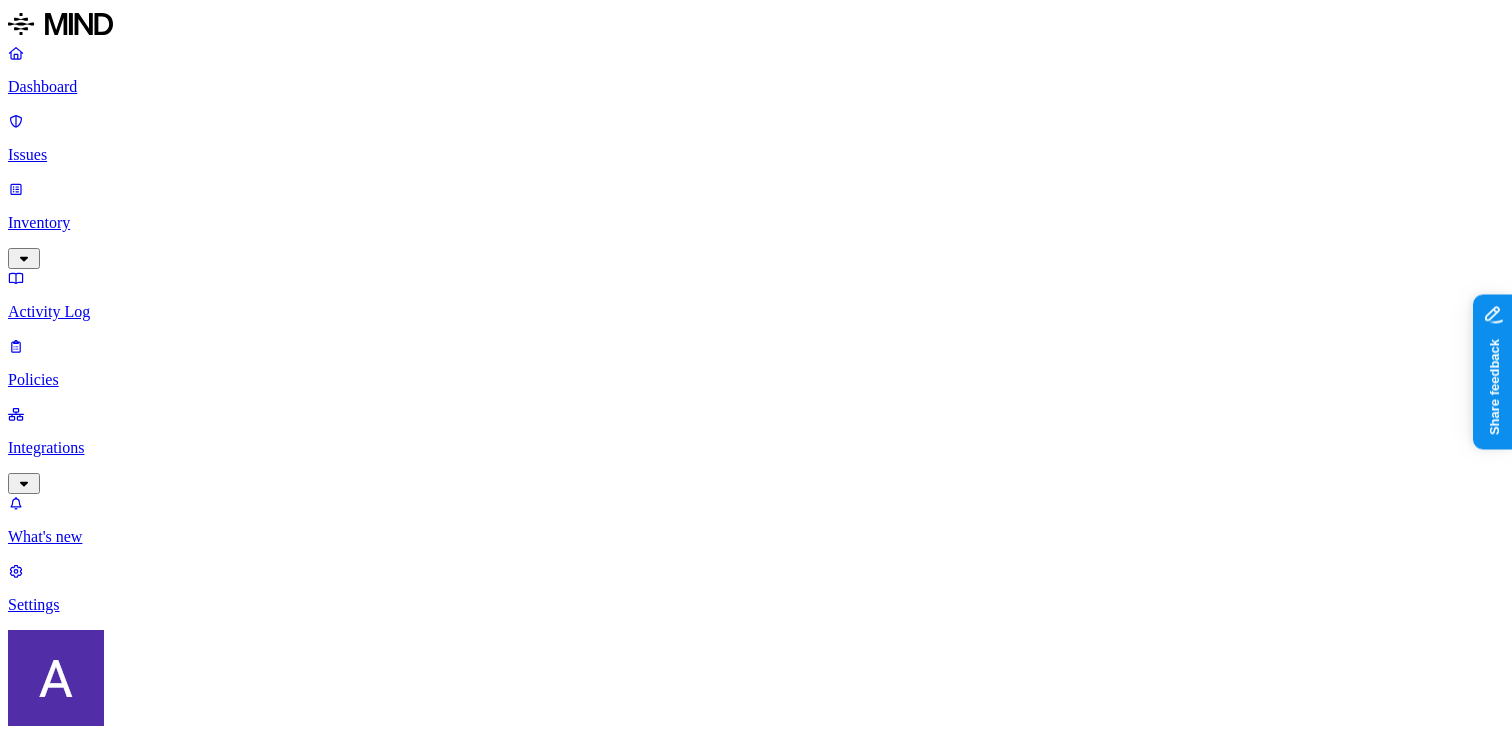 click on "Exposure Detect sensitive data exposure Cloud" at bounding box center (756, 1247) 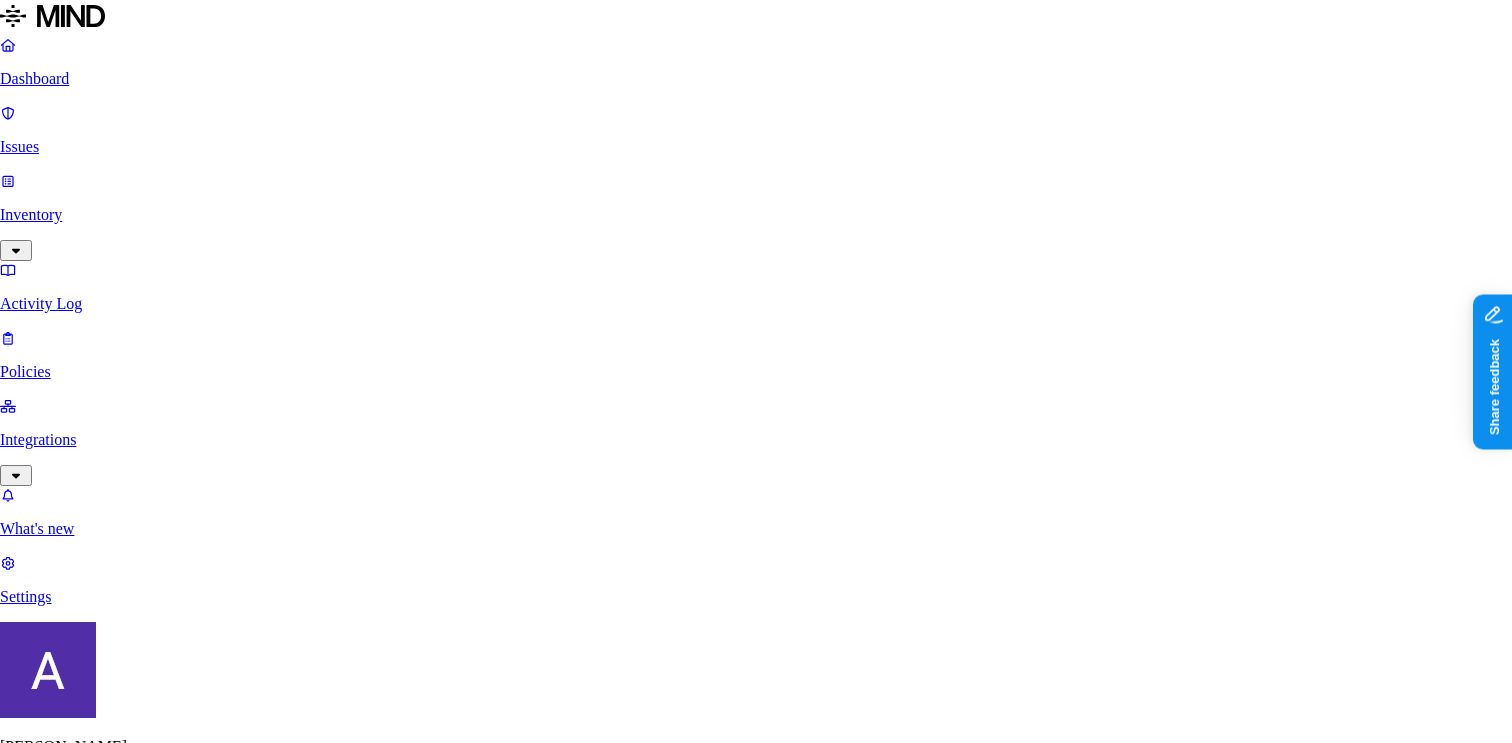 click on "Confirm" at bounding box center [89, 2341] 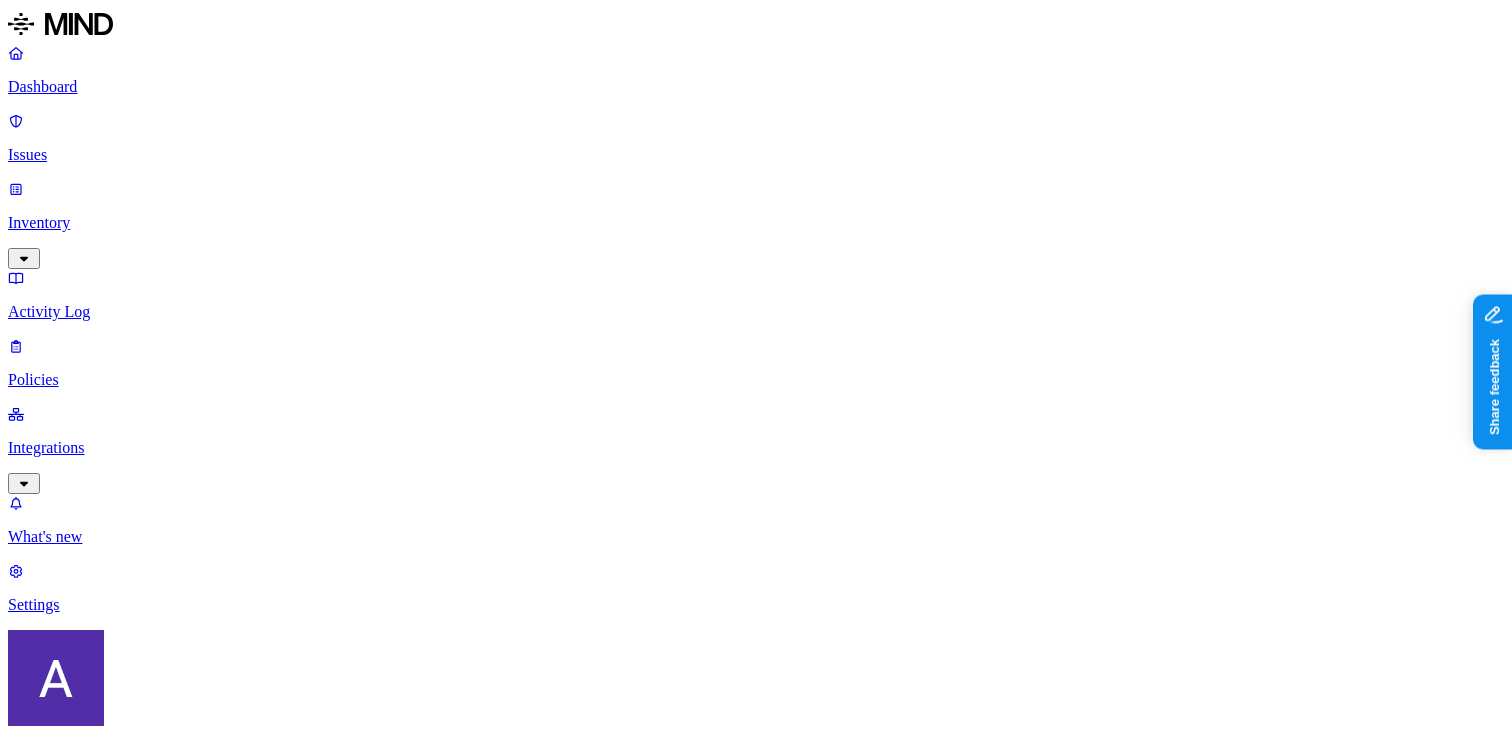 scroll, scrollTop: 403, scrollLeft: 0, axis: vertical 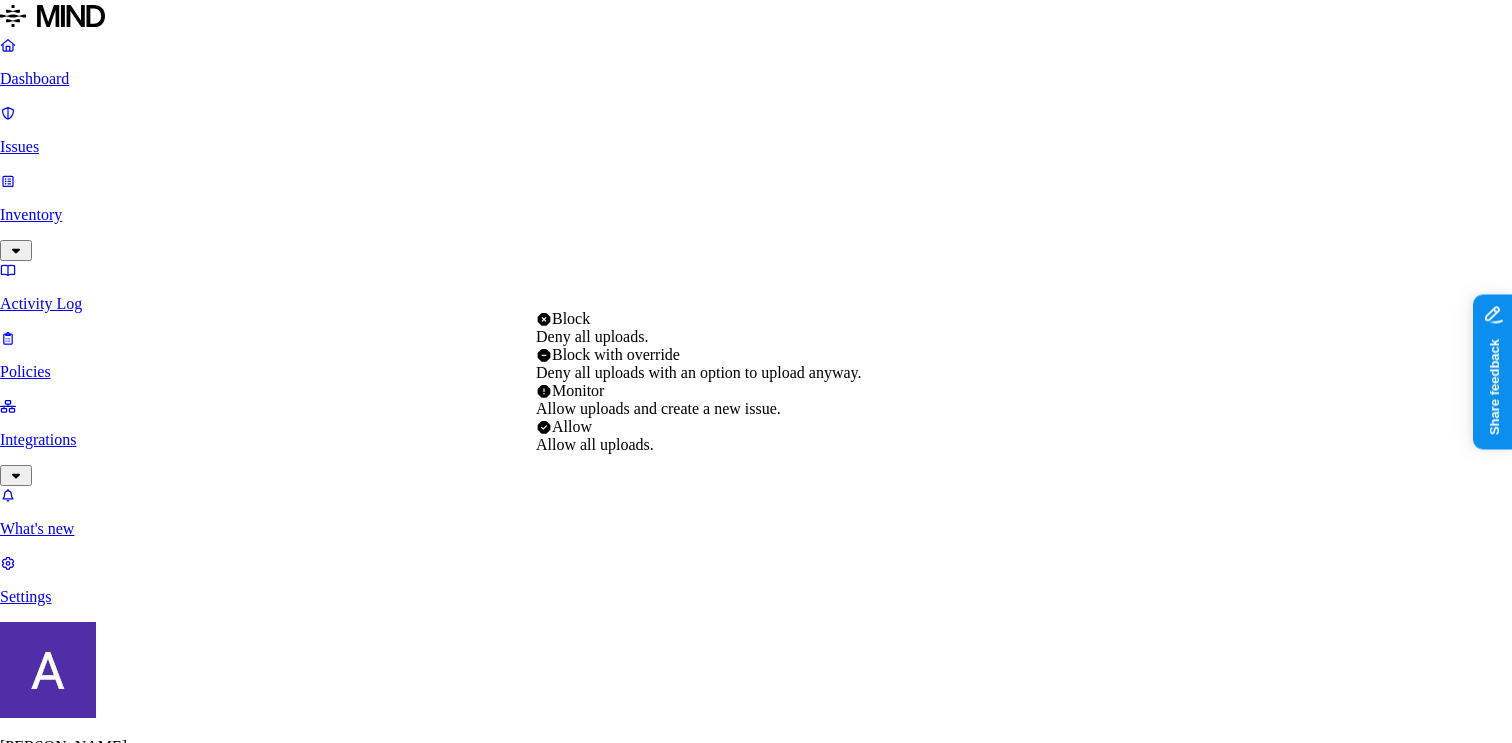 click on "Dashboard Issues Inventory Activity Log Policies Integrations What's new 1 Settings [PERSON_NAME] ACME New policy Policy name   Severity Select severity Low Medium High Critical   Description (Optional) Policy type Exfiltration Prevent sensitive data uploads Endpoint Exposure Detect sensitive data exposure Cloud Condition Define the data attributes, exfiltration destinations, and users that should trigger the policy.  By default, the policy will be triggered by any data uploaded to any destination by any user. For more details on condition guidelines, please refer to the   documentation DATA Any UPLOAD Anywhere BY USER Anyone Action Default action Default action for all users and groups who violate the policy. Block with override BlockDeny all uploads. Block with overrideDeny all uploads with an option to upload anyway. MonitorAllow uploads and create a new issue. AllowAllow all uploads. Exceptions You can add exceptions for specific users or groups. Exceptions are evaluated from the top. None" at bounding box center (756, 1049) 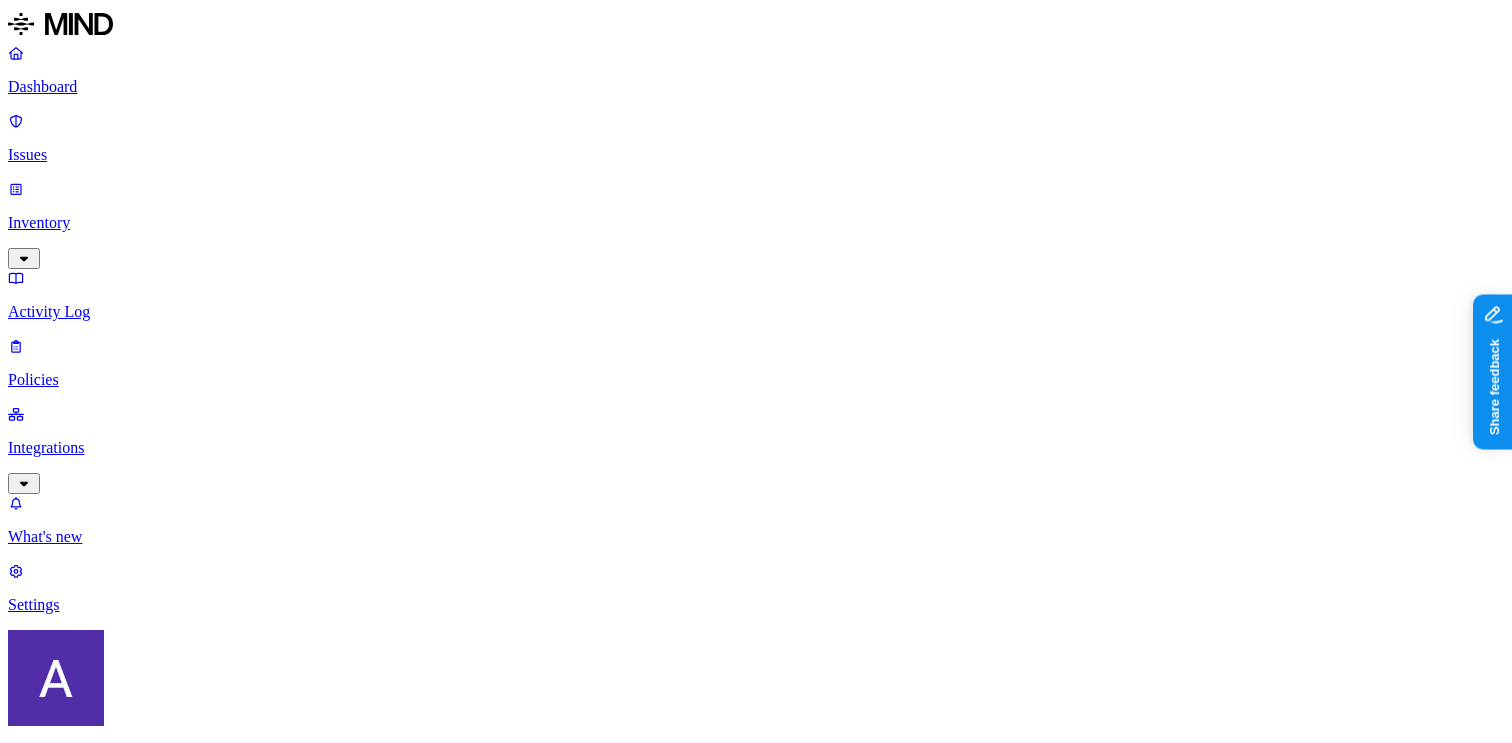 scroll, scrollTop: 371, scrollLeft: 0, axis: vertical 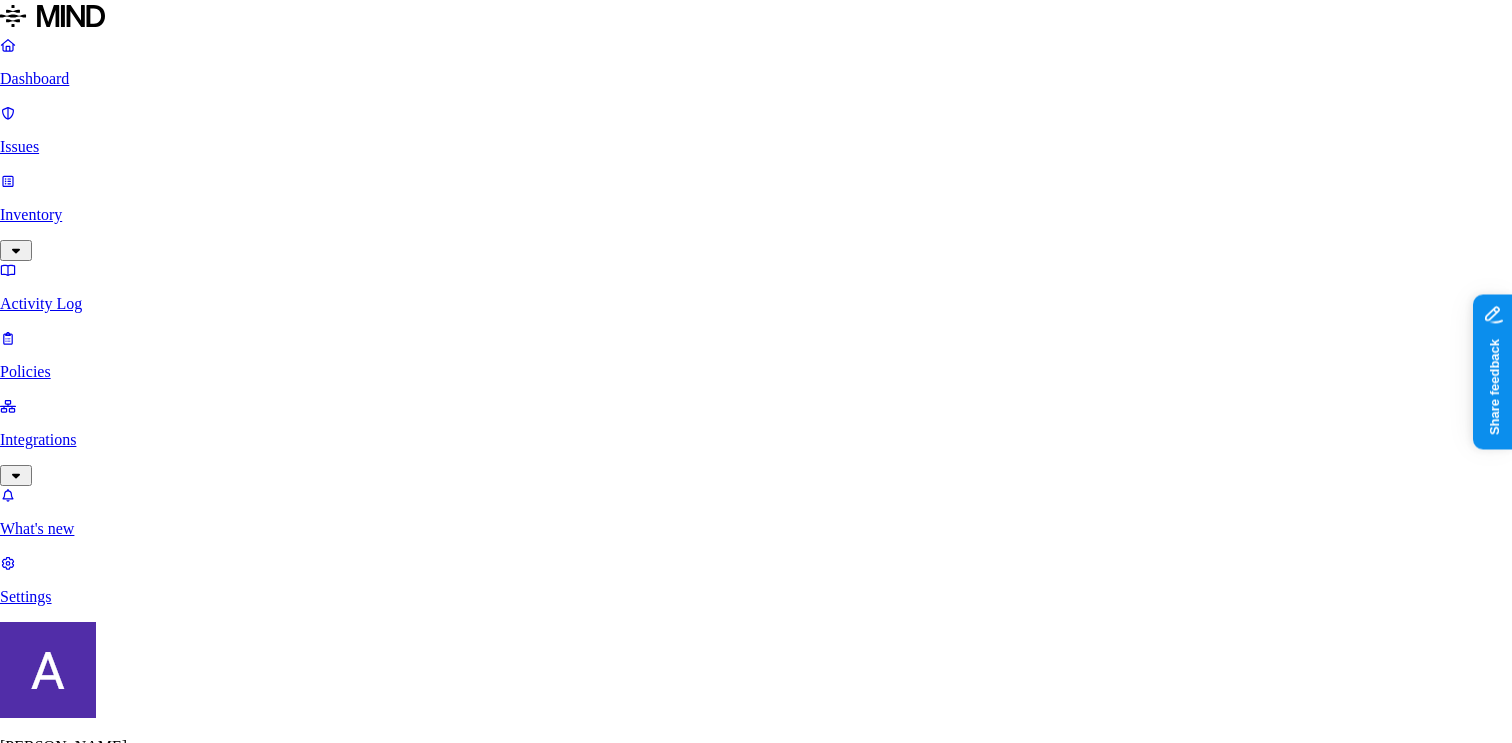 click on "Cancel" at bounding box center (29, 2266) 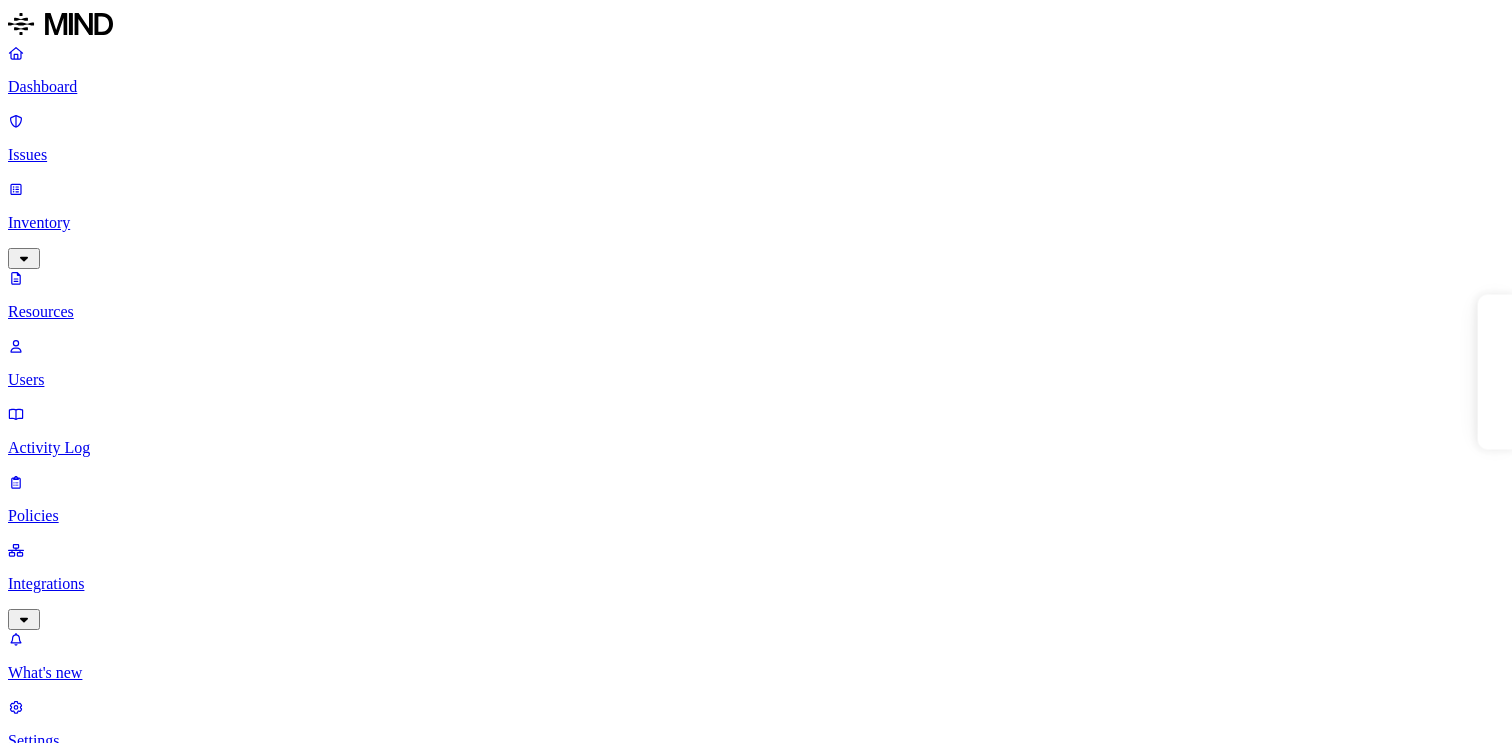 scroll, scrollTop: 0, scrollLeft: 0, axis: both 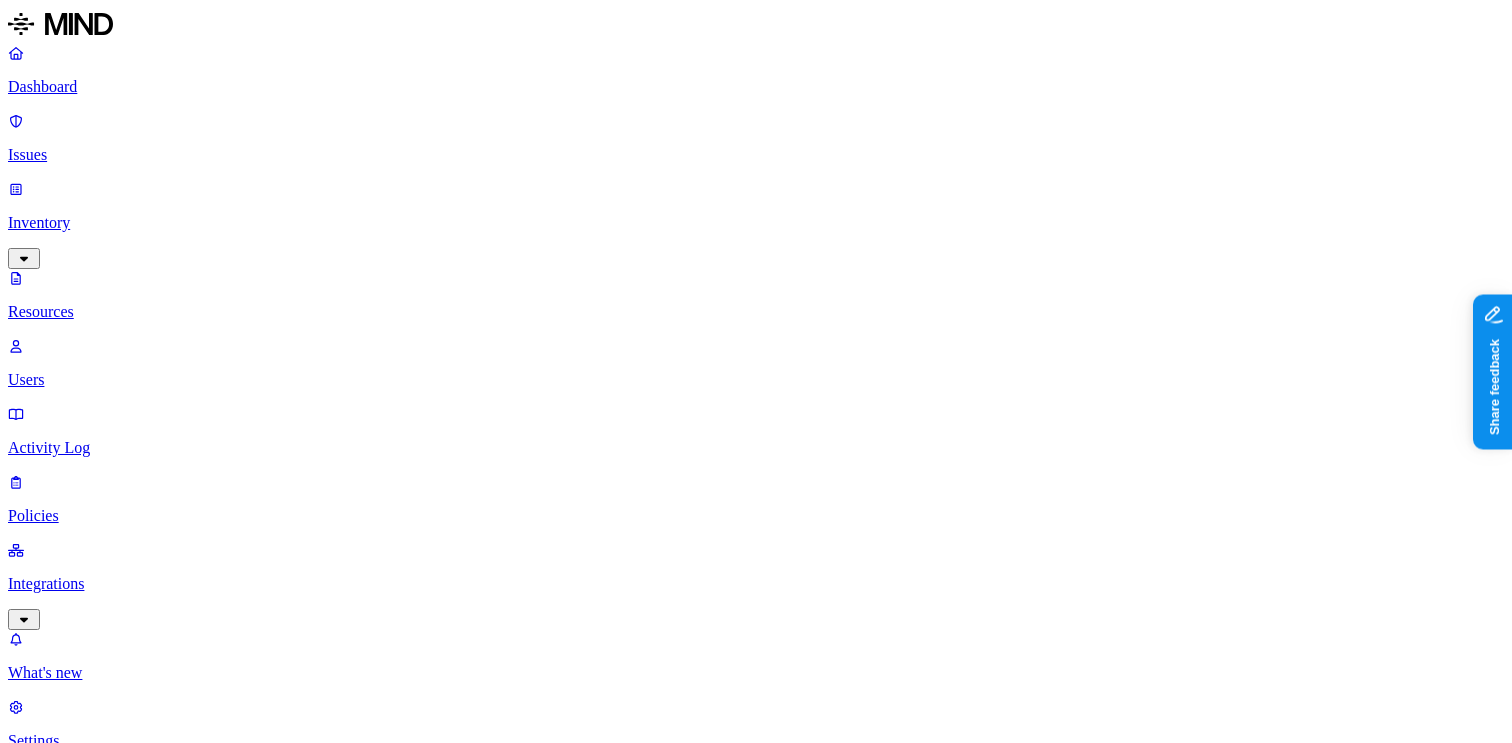 click on "Policies" at bounding box center (756, 516) 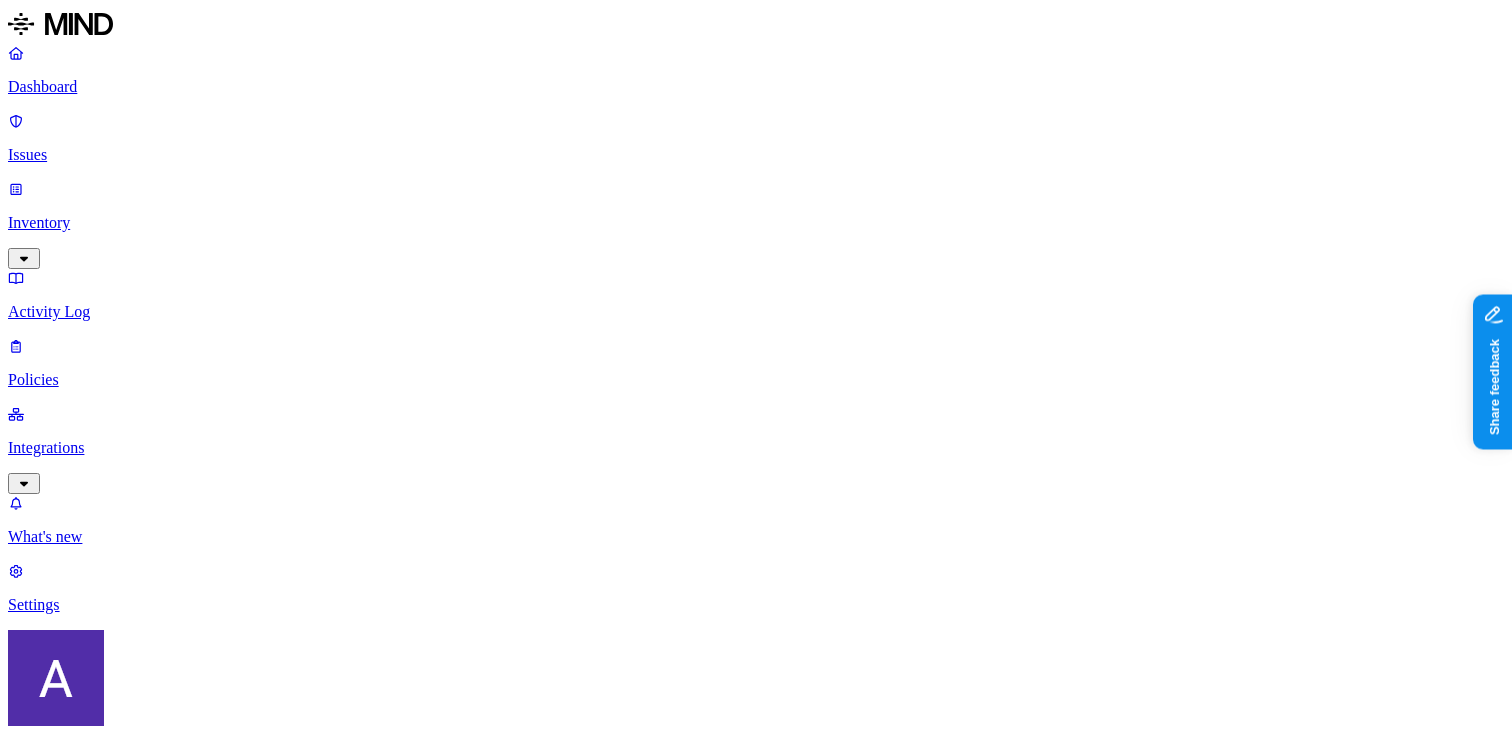 click on "Create Policy" at bounding box center (63, 912) 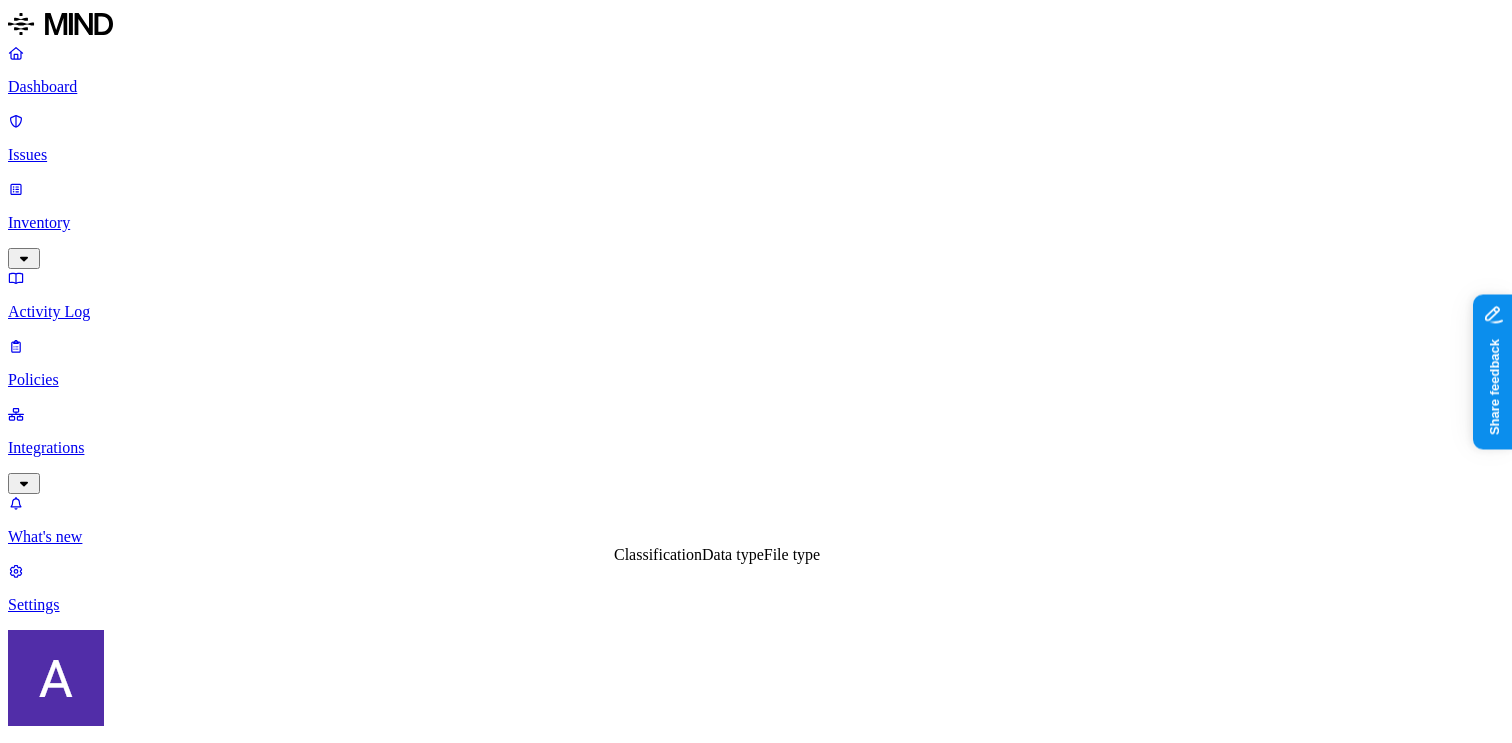 click on "Data type" at bounding box center [733, 554] 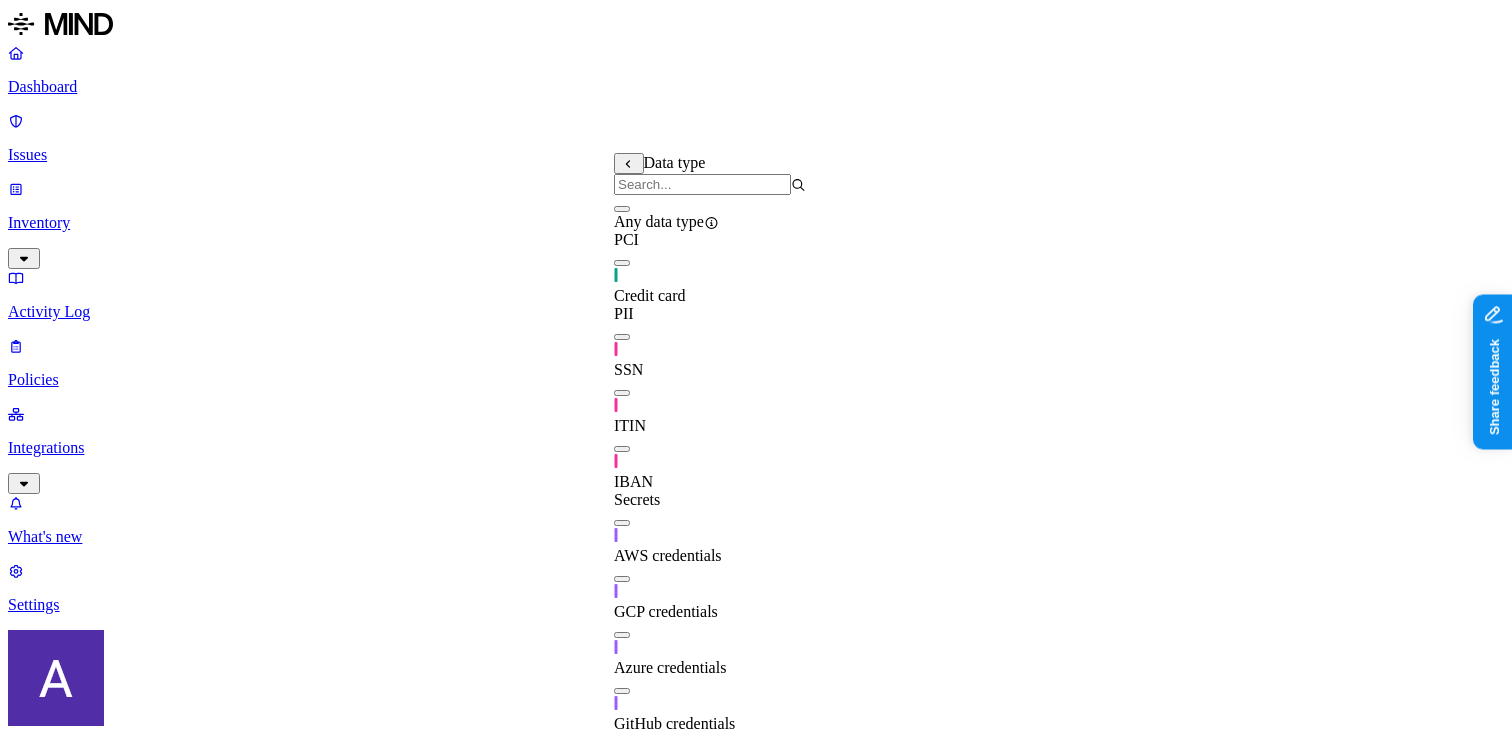 scroll, scrollTop: 336, scrollLeft: 0, axis: vertical 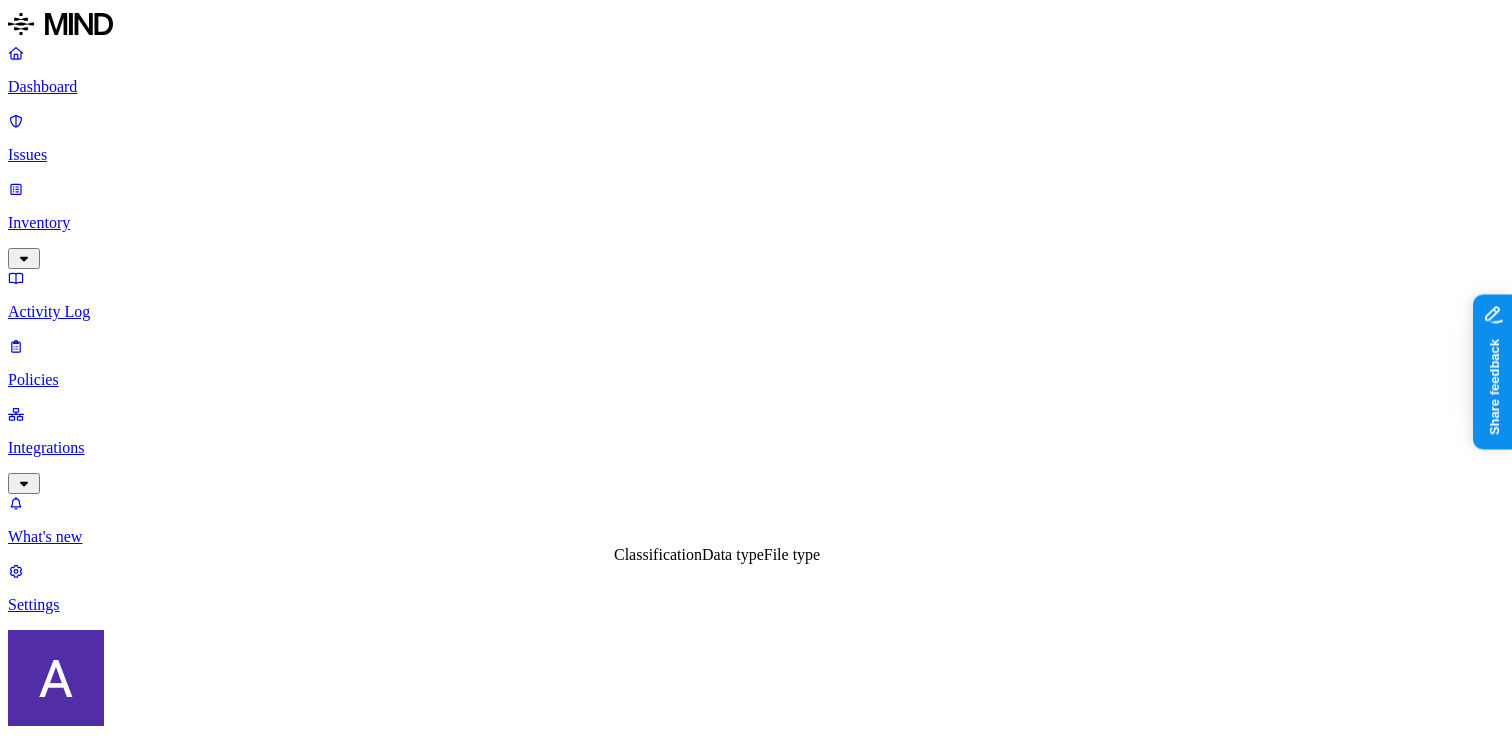 click on "Dashboard Issues Inventory Activity Log Policies Integrations What's new 1 Settings Avigail Bronznick ACME New policy Policy name   Severity Select severity Low Medium High Critical   Description (Optional) Policy type Exfiltration Prevent sensitive data uploads Endpoint Exposure Detect sensitive data exposure Cloud Condition Define the data attributes, exfiltration destinations, and users that should trigger the policy.  By default, the policy will be triggered by any data uploaded to any destination by any user. For more details on condition guidelines, please refer to the   documentation DATA Any UPLOAD Anywhere BY USER Anyone Action Default action Default action for all users and groups who violate the policy. Block with override BlockDeny all uploads. Block with overrideDeny all uploads with an option to upload anyway. MonitorAllow uploads and create a new issue. AllowAllow all uploads. Exceptions You can add exceptions for specific users or groups. Exceptions are evaluated from the top. Method" at bounding box center [756, 1049] 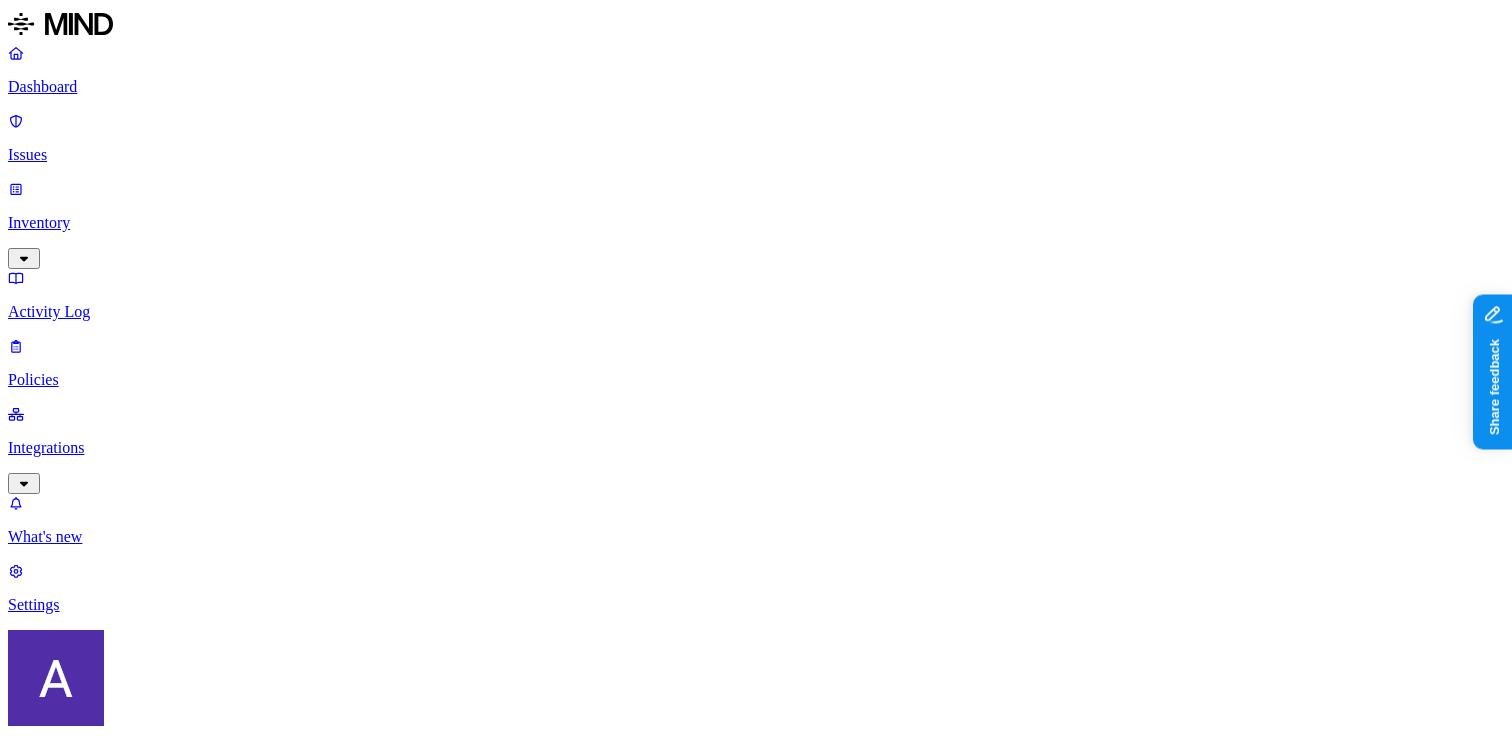 click 